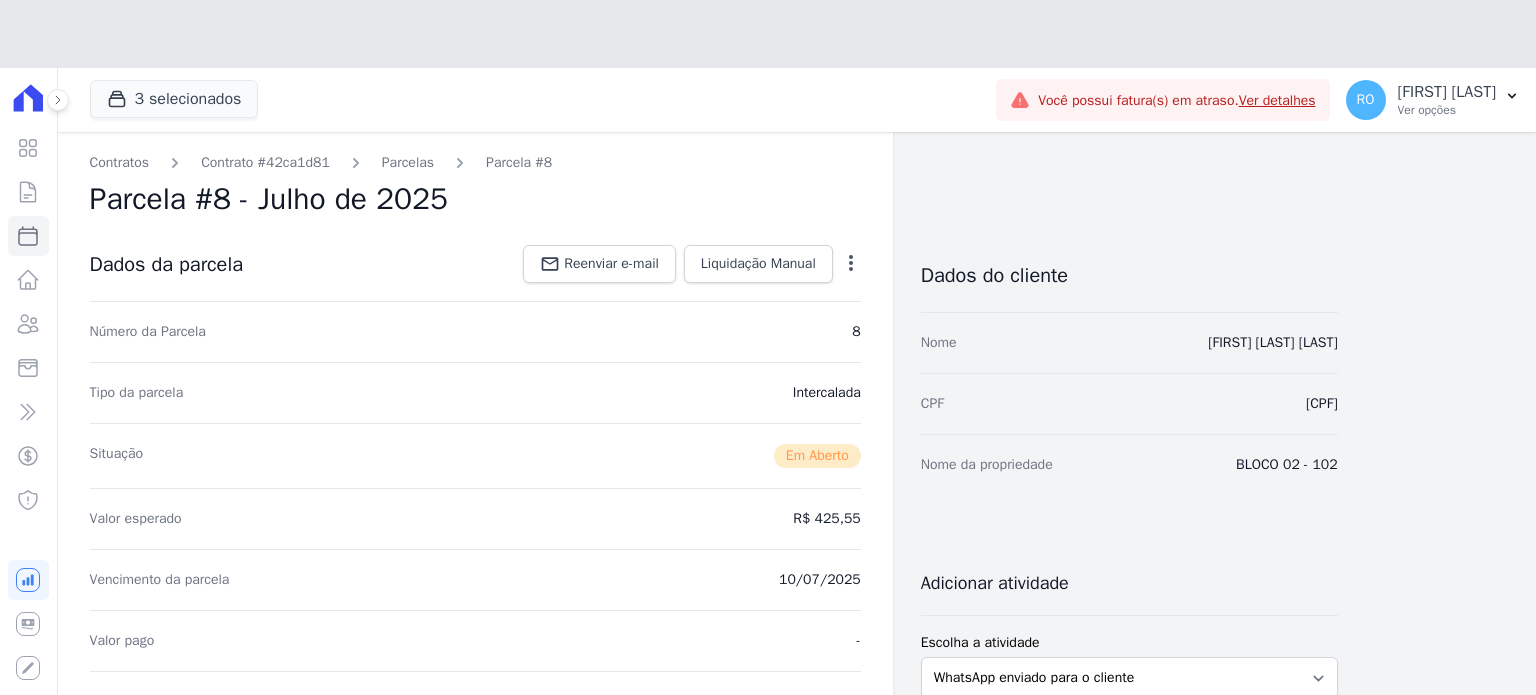 scroll, scrollTop: 0, scrollLeft: 0, axis: both 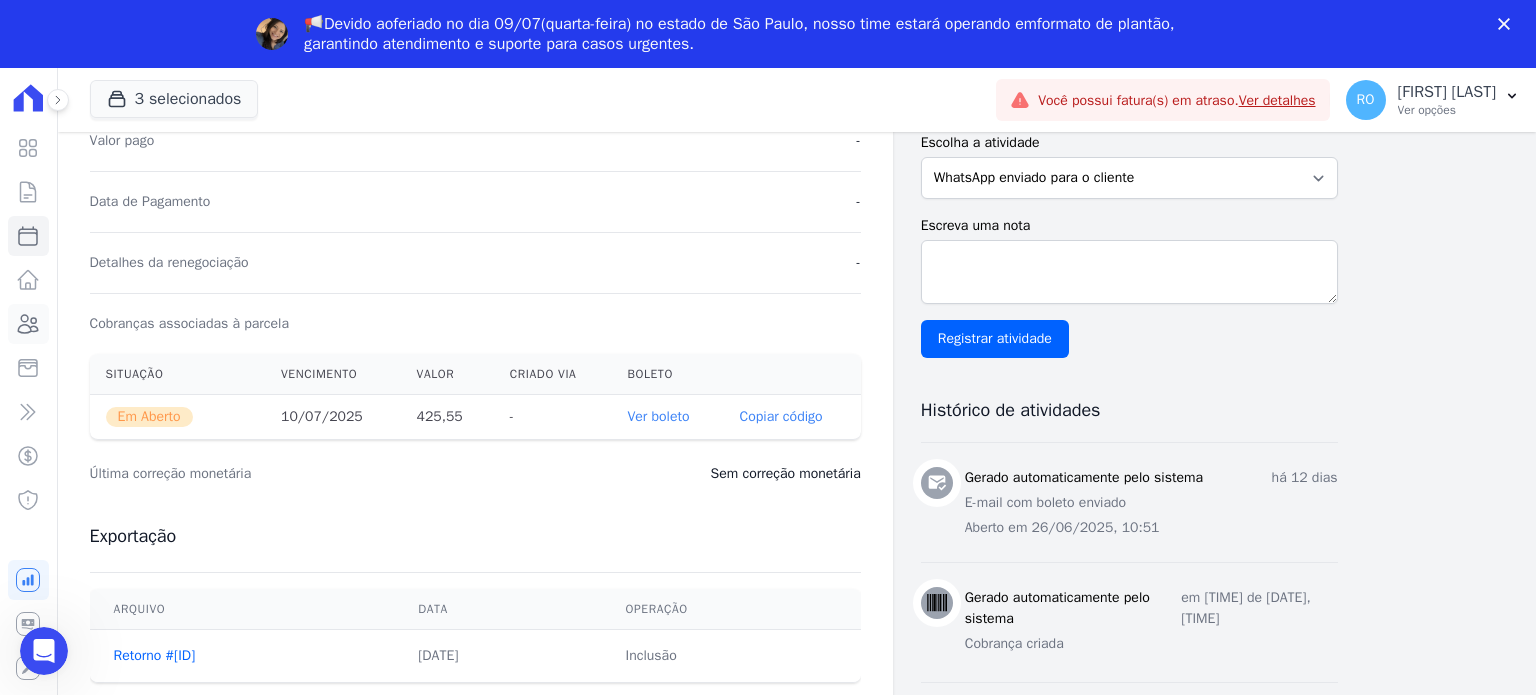 click at bounding box center (28, 324) 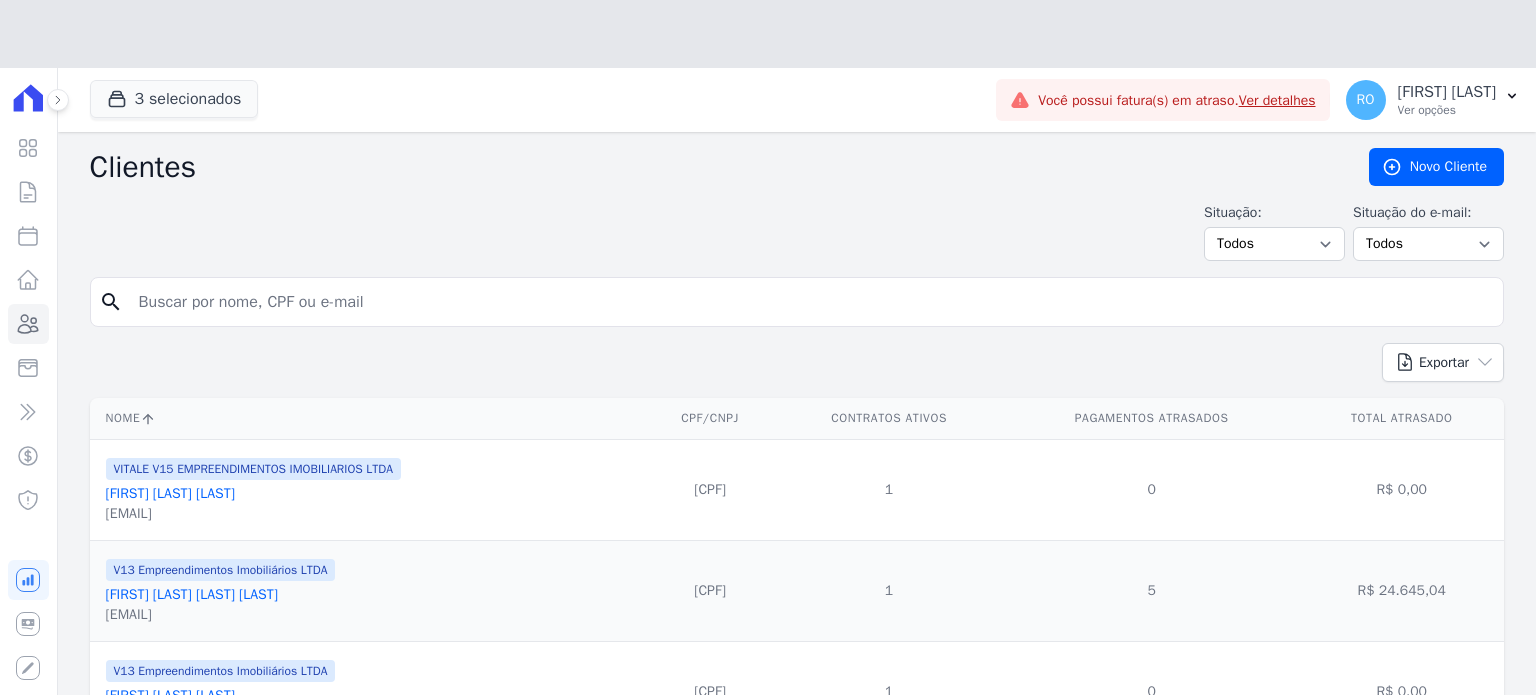 click on "Situação:
Todos
Adimplentes
Inadimplentes
Situação do e-mail:
Todos
Confirmado
Não confirmado" at bounding box center (797, 231) 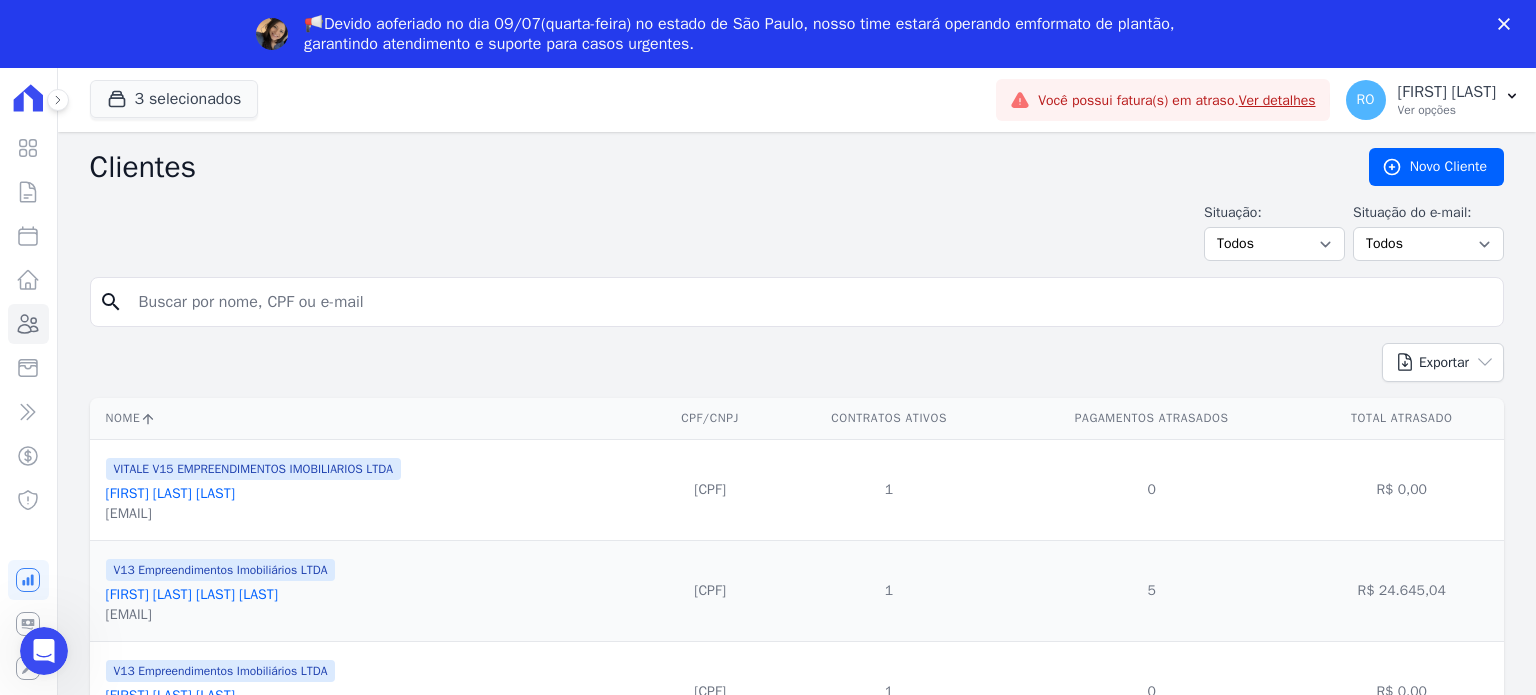 scroll, scrollTop: 0, scrollLeft: 0, axis: both 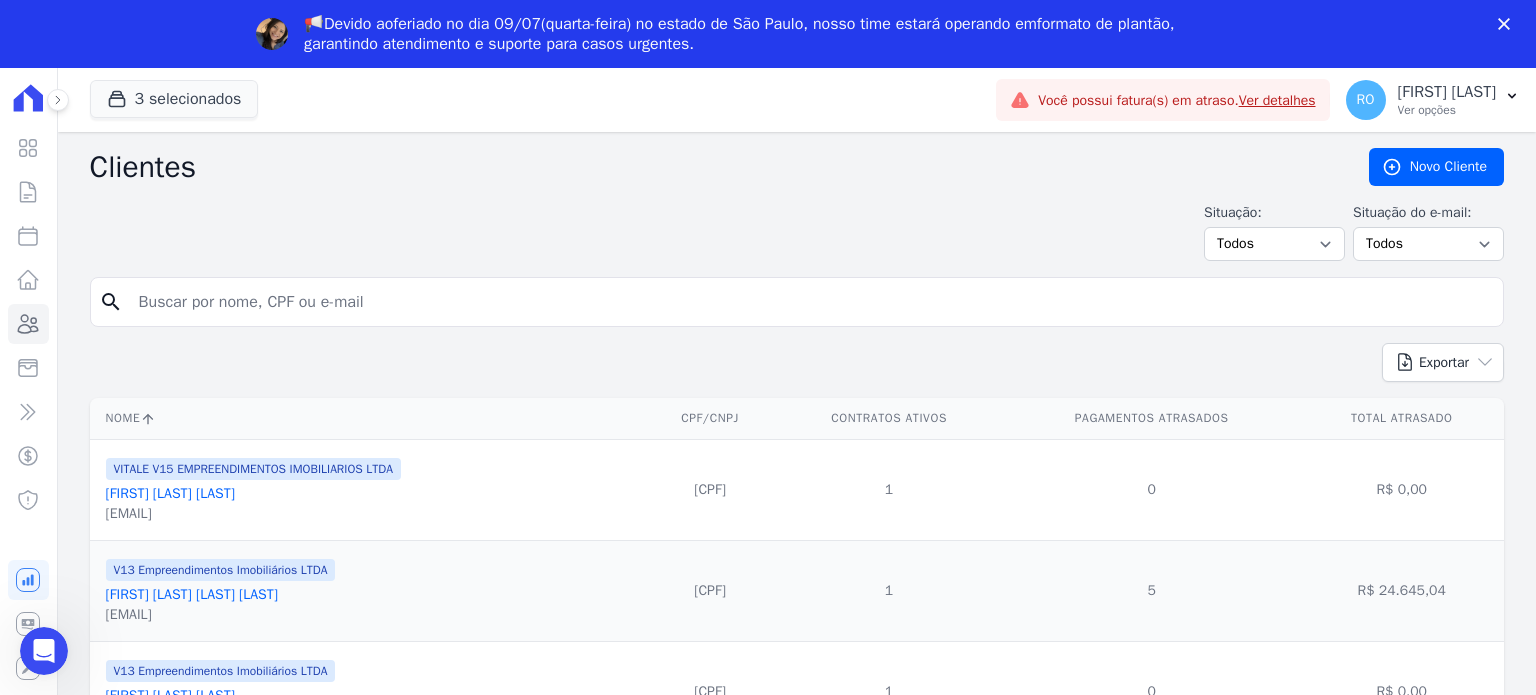 click at bounding box center (811, 302) 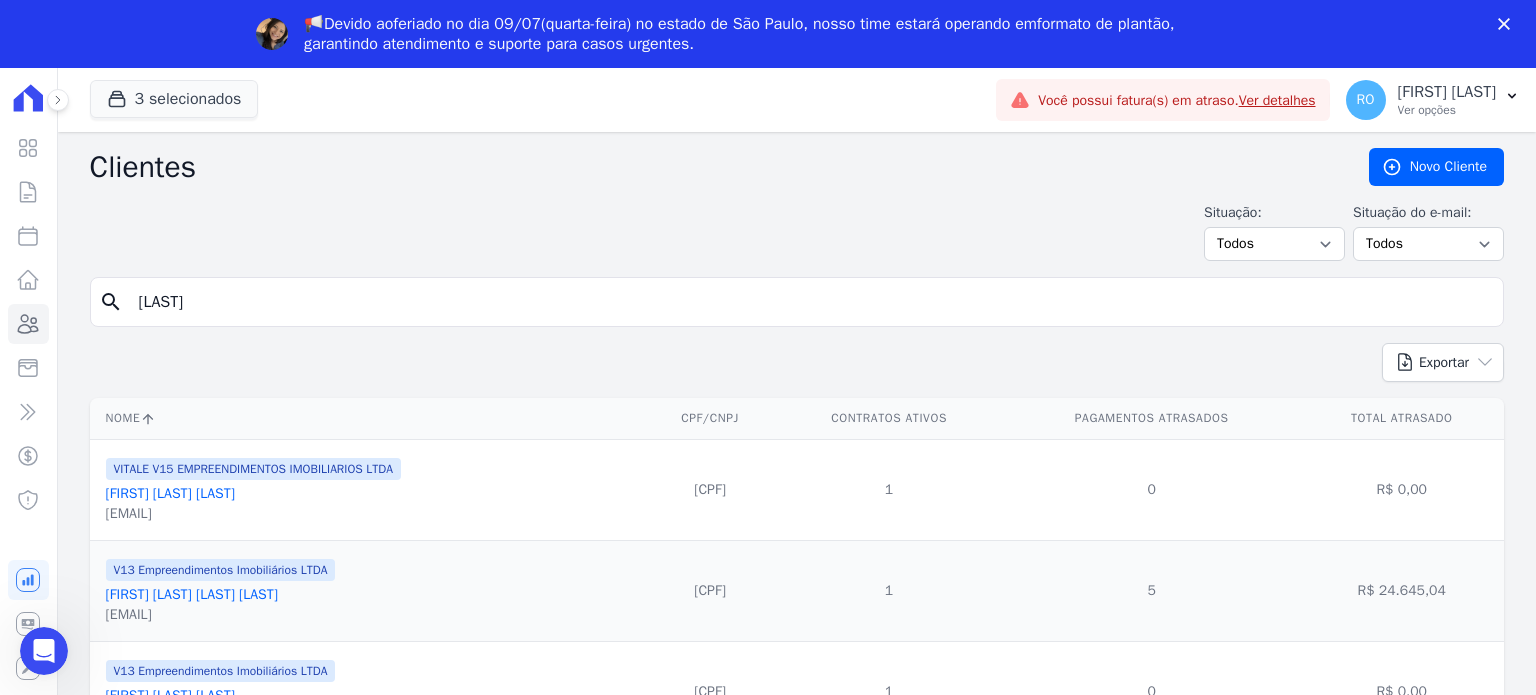 type on "[LAST]" 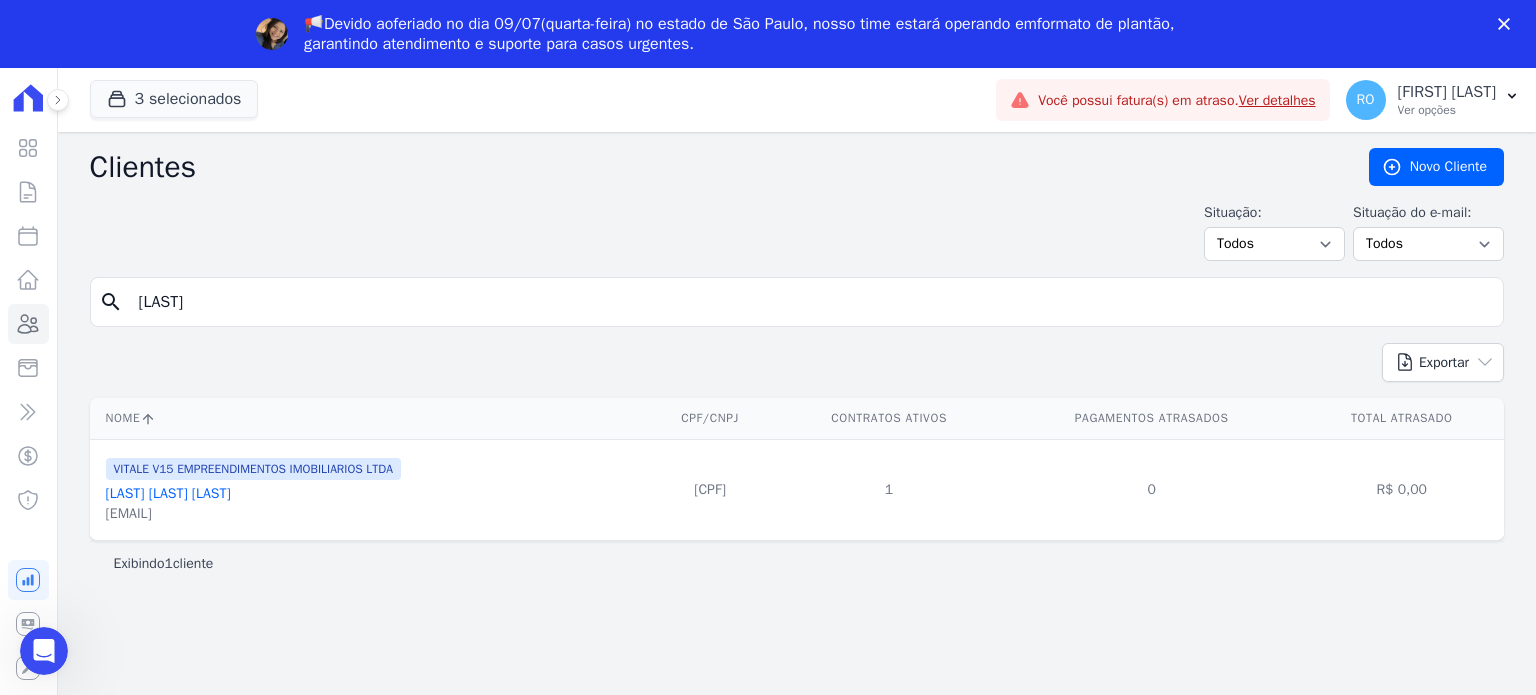 scroll, scrollTop: 0, scrollLeft: 0, axis: both 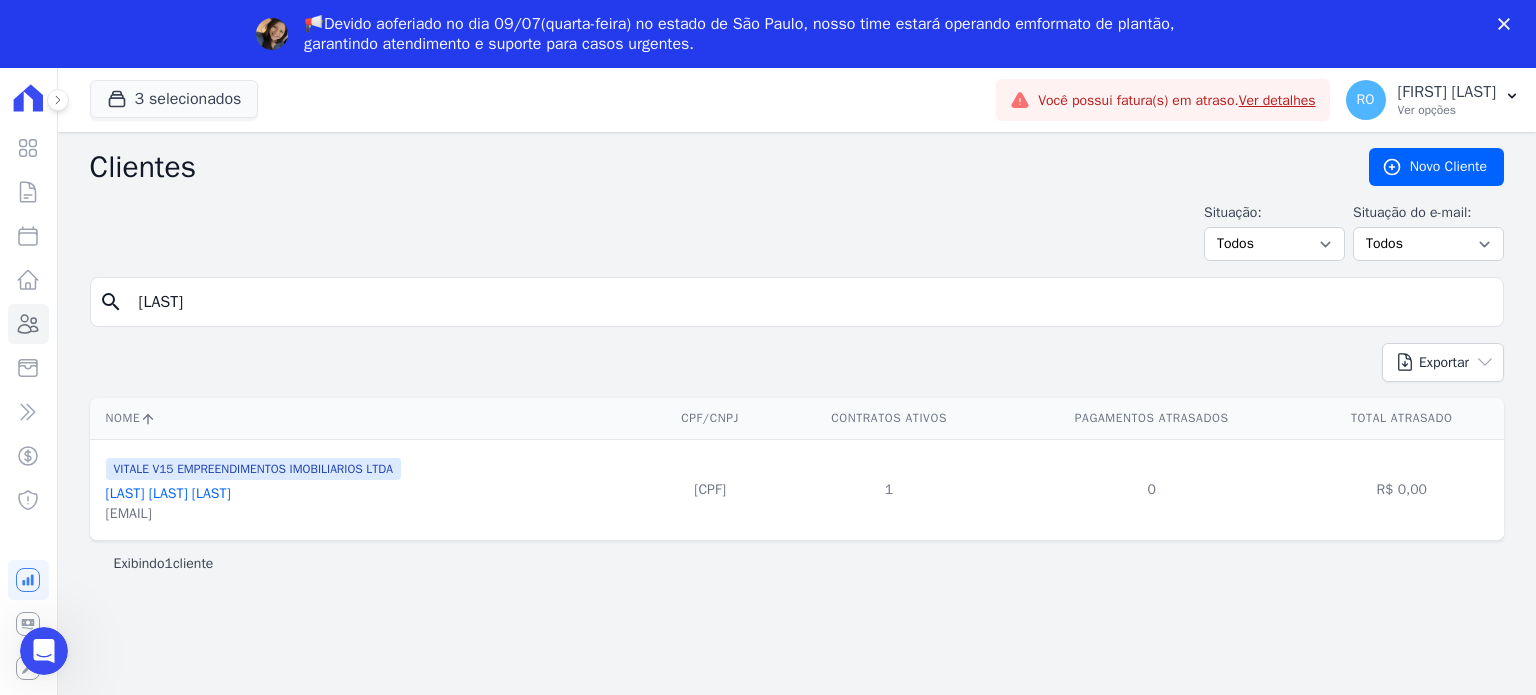 click on "[LAST] [LAST] [LAST]" at bounding box center (168, 493) 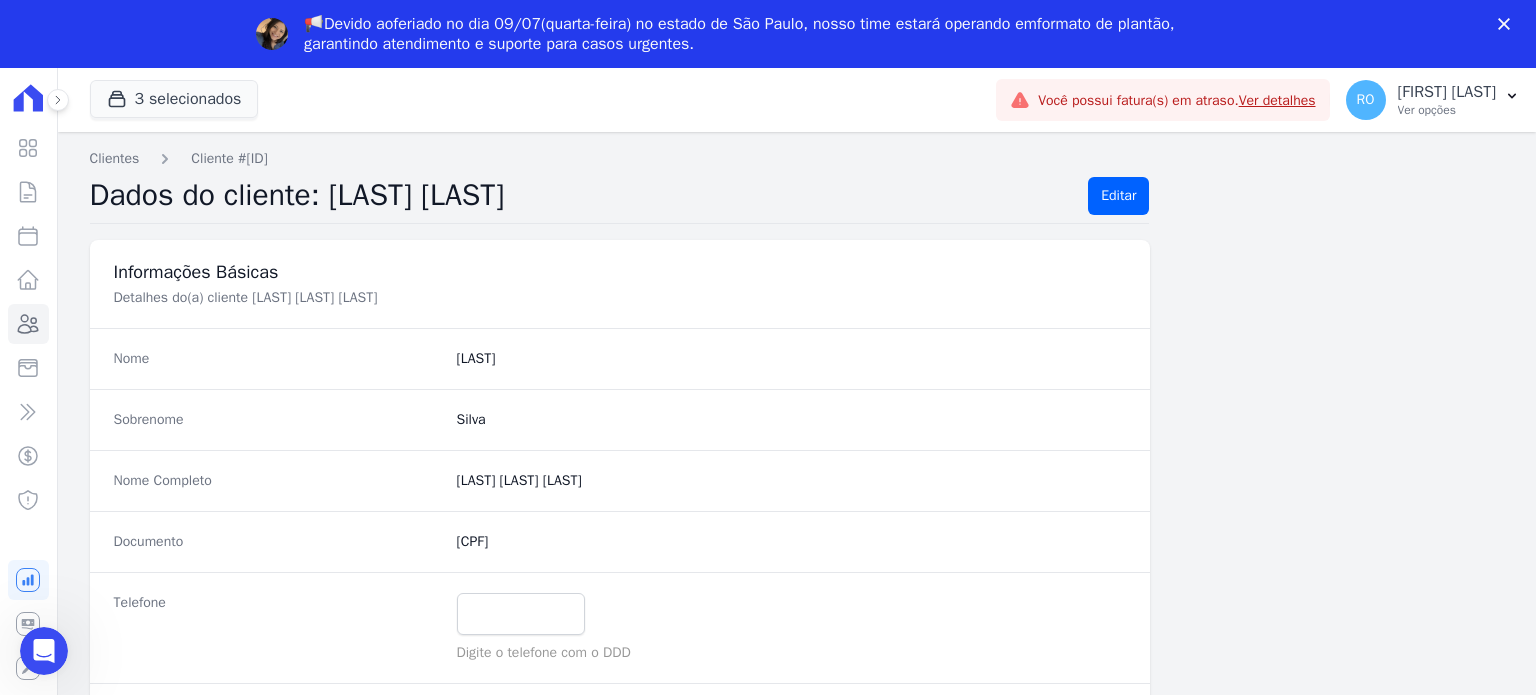 scroll, scrollTop: 0, scrollLeft: 0, axis: both 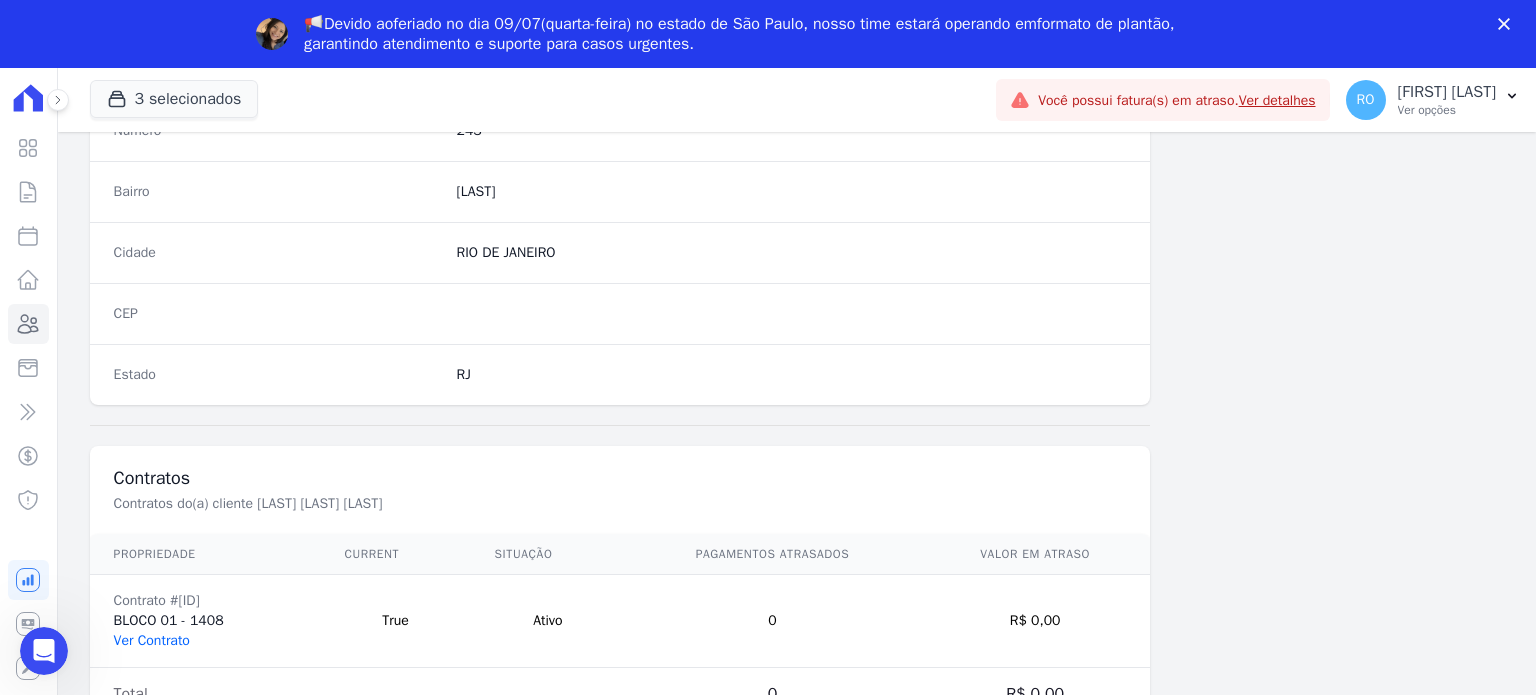 click on "Ver Contrato" at bounding box center [152, 640] 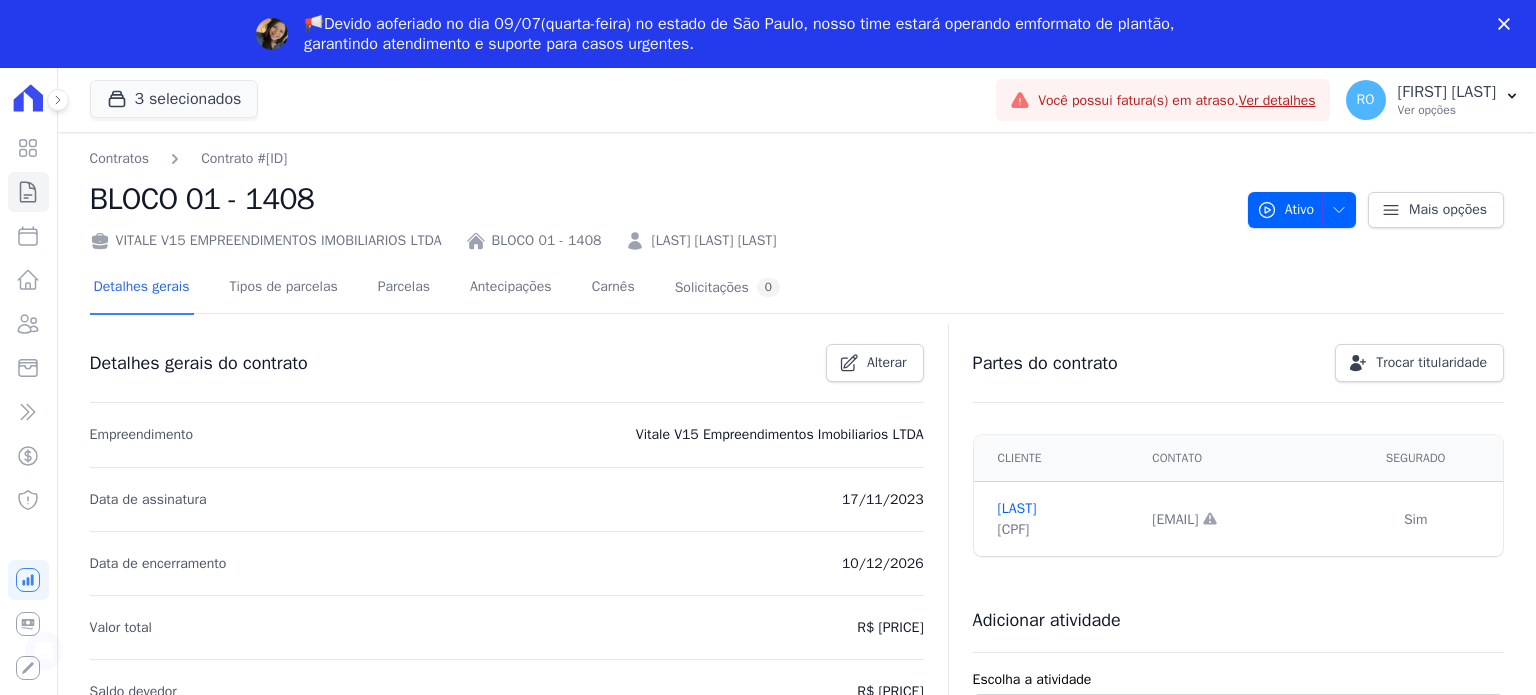 scroll, scrollTop: 0, scrollLeft: 0, axis: both 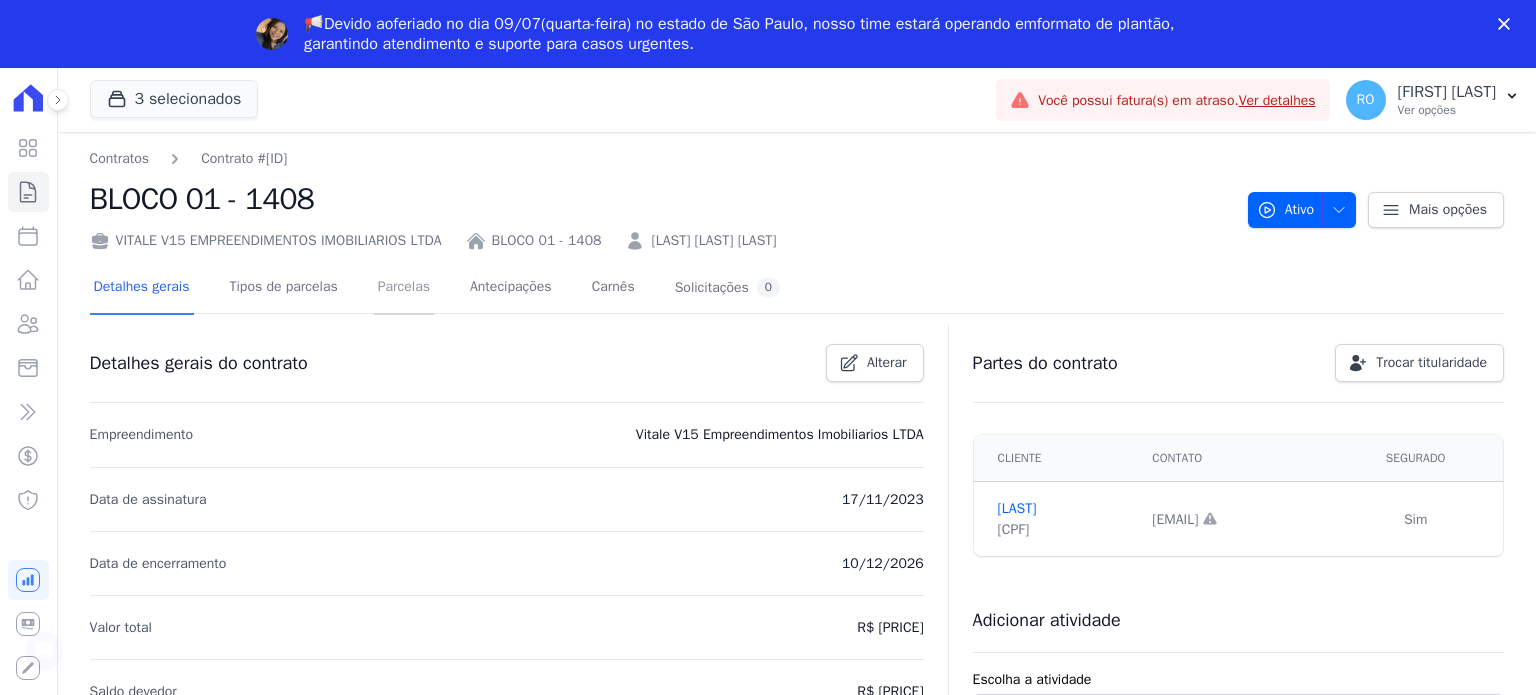 click on "Parcelas" at bounding box center (404, 288) 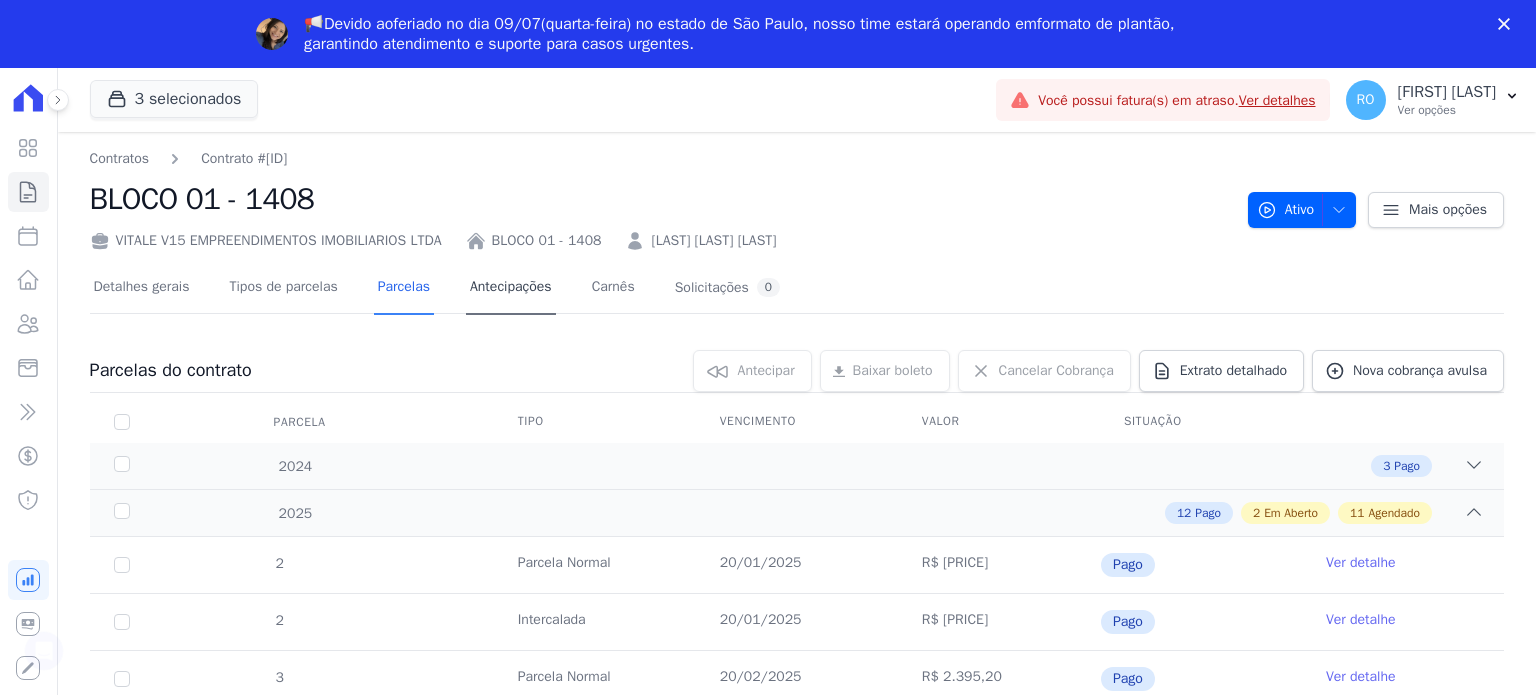 scroll, scrollTop: 0, scrollLeft: 0, axis: both 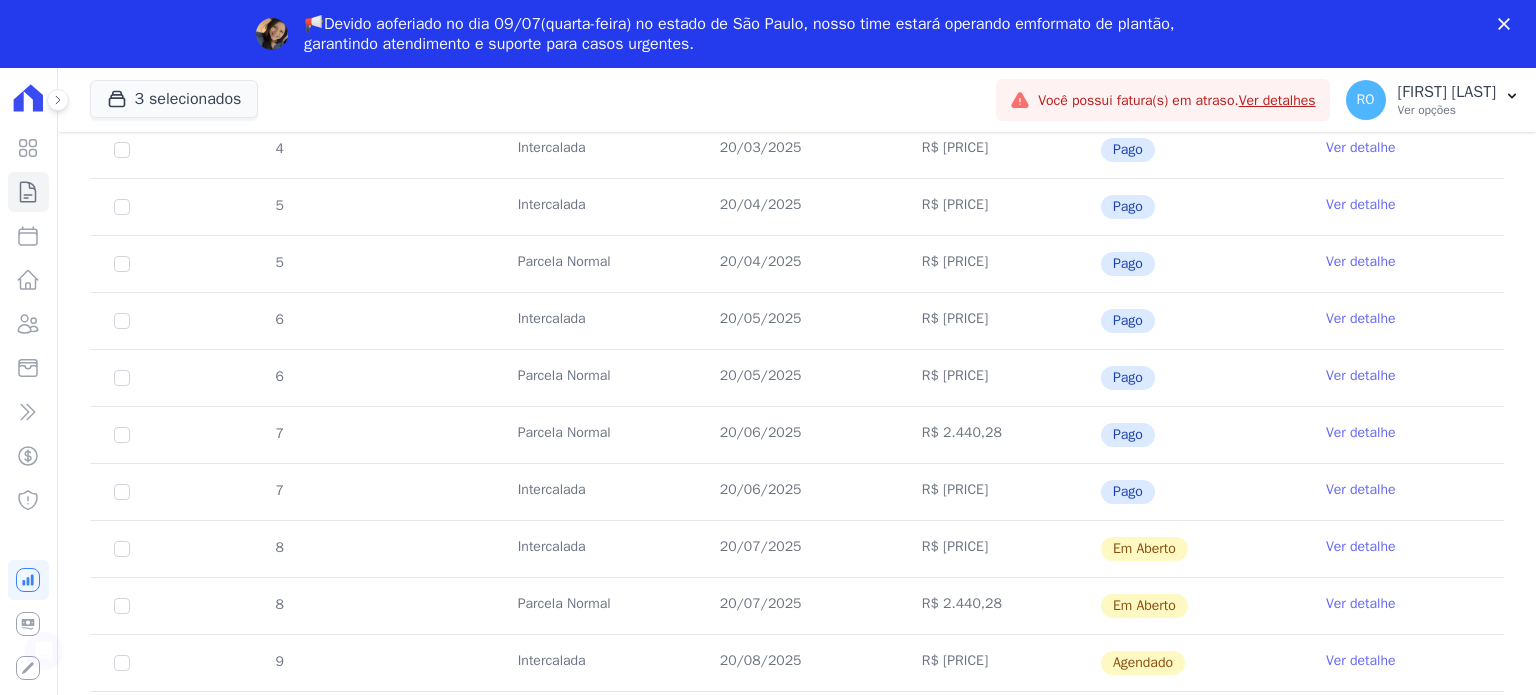 click on "Ver detalhe" at bounding box center (1361, 547) 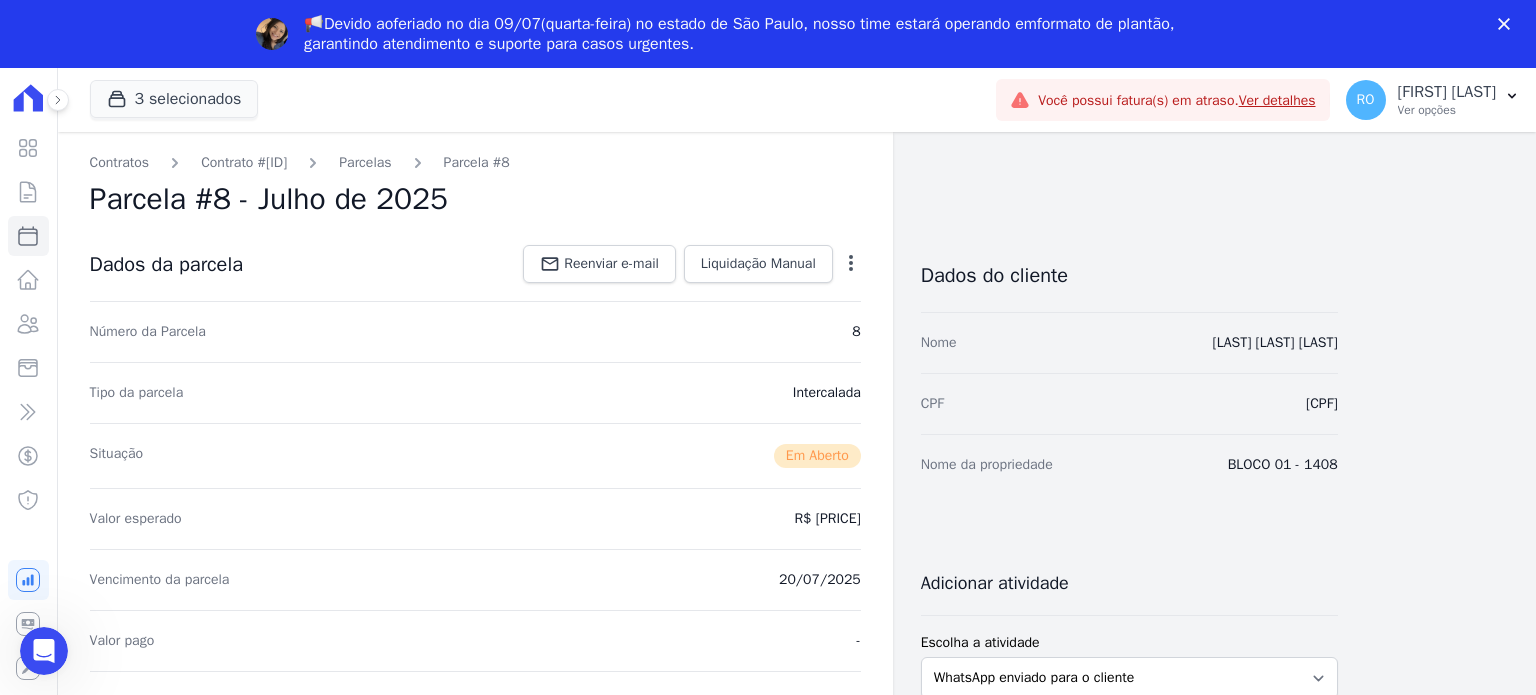 scroll, scrollTop: 0, scrollLeft: 0, axis: both 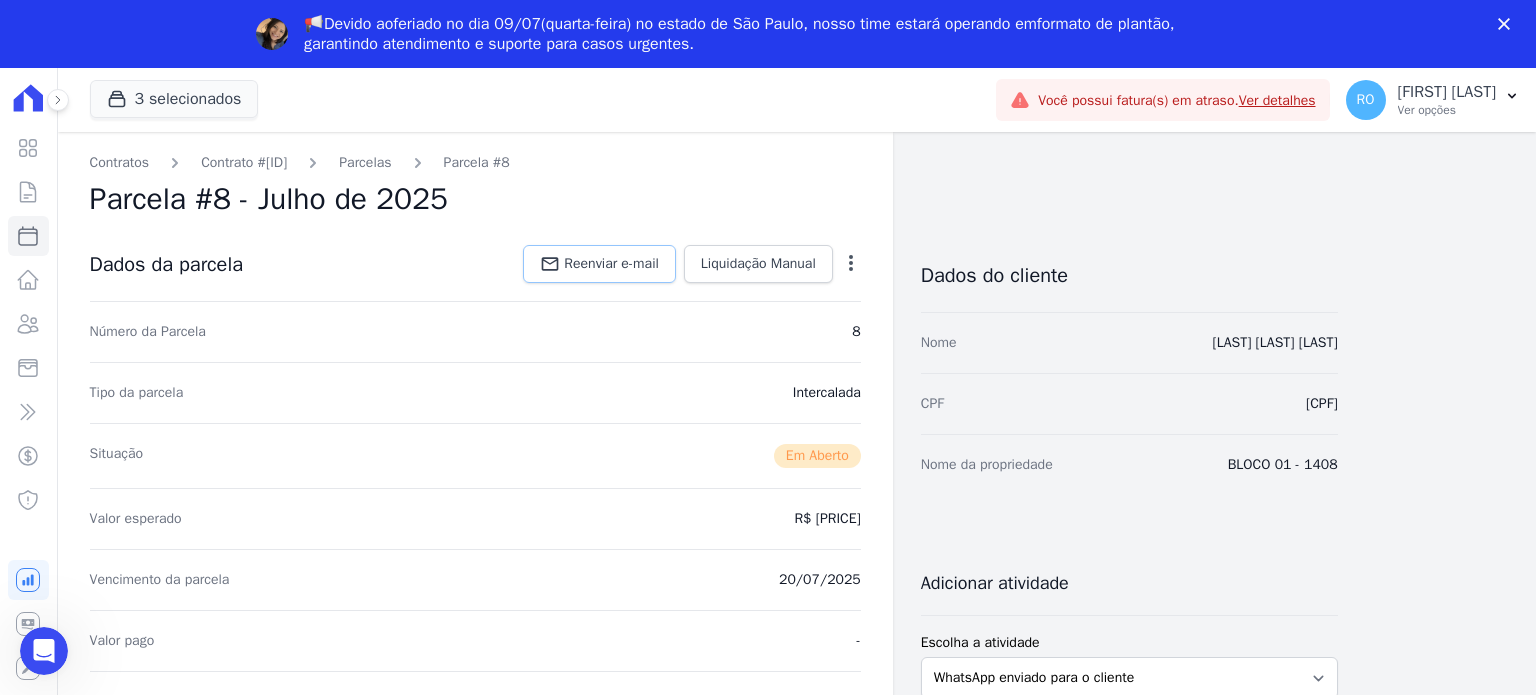 click on "Reenviar e-mail" at bounding box center (611, 264) 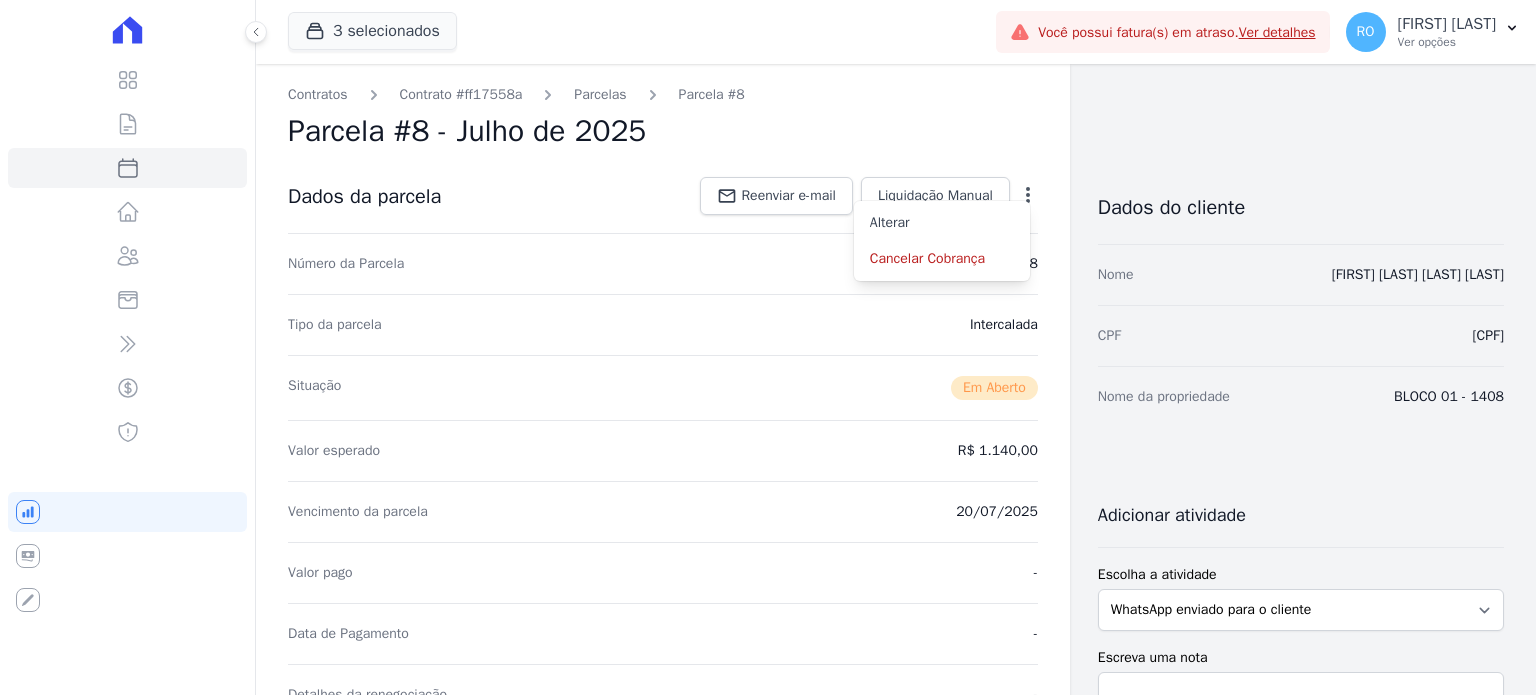 scroll, scrollTop: 0, scrollLeft: 0, axis: both 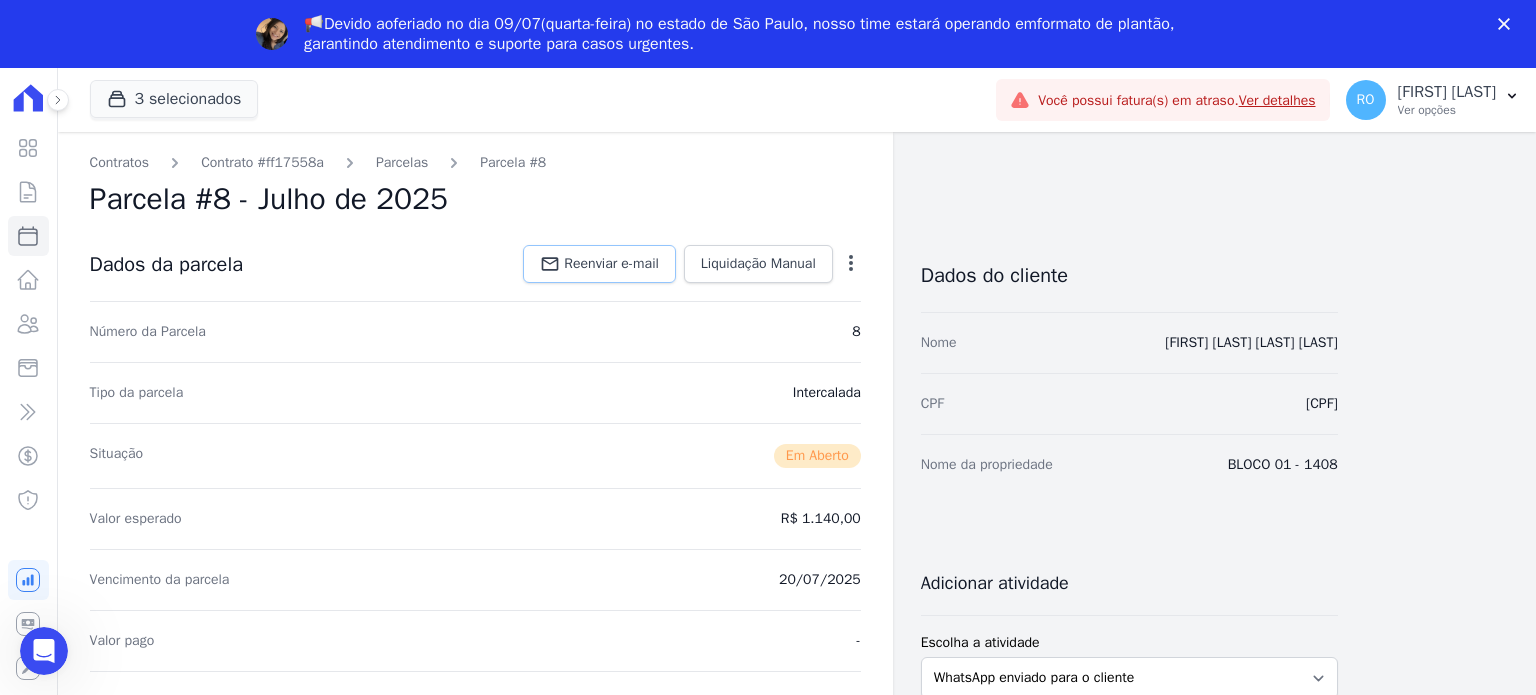 click on "Reenviar e-mail" at bounding box center [611, 264] 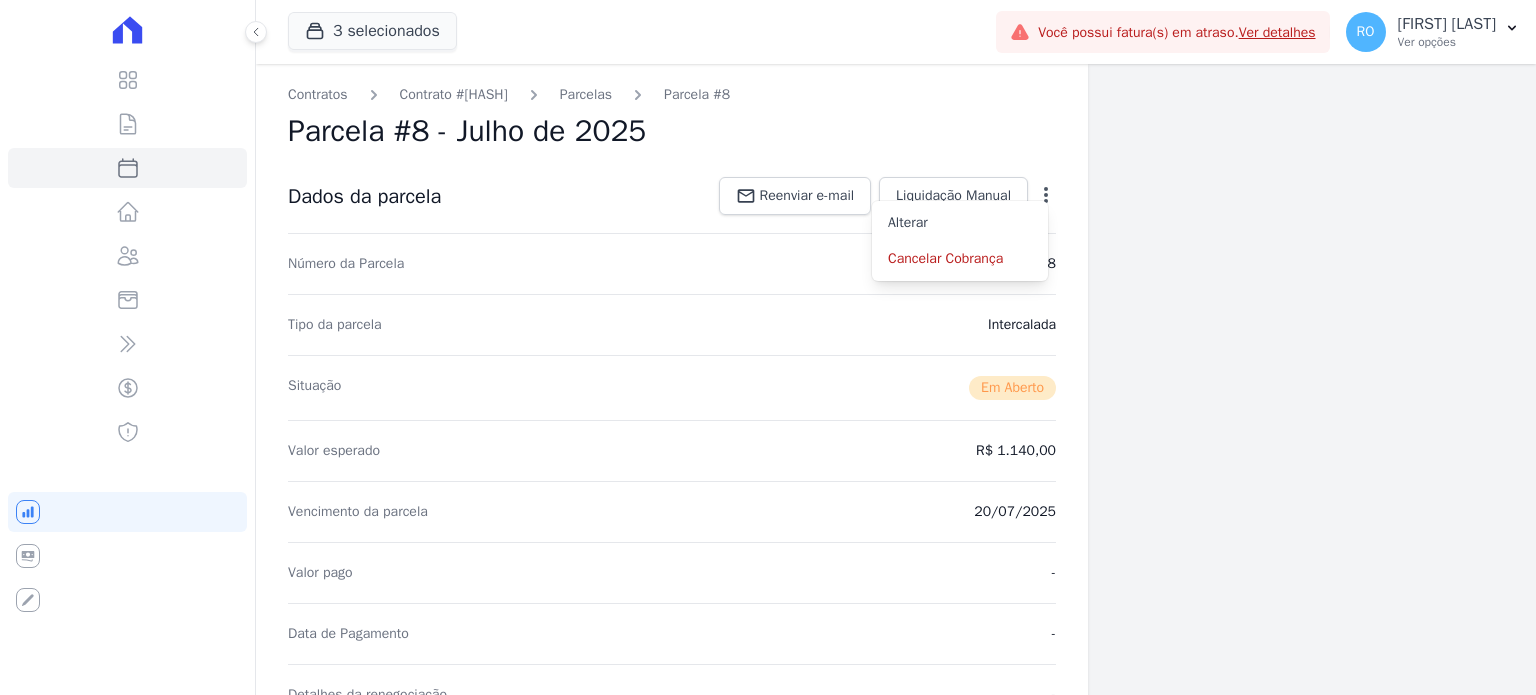 scroll, scrollTop: 0, scrollLeft: 0, axis: both 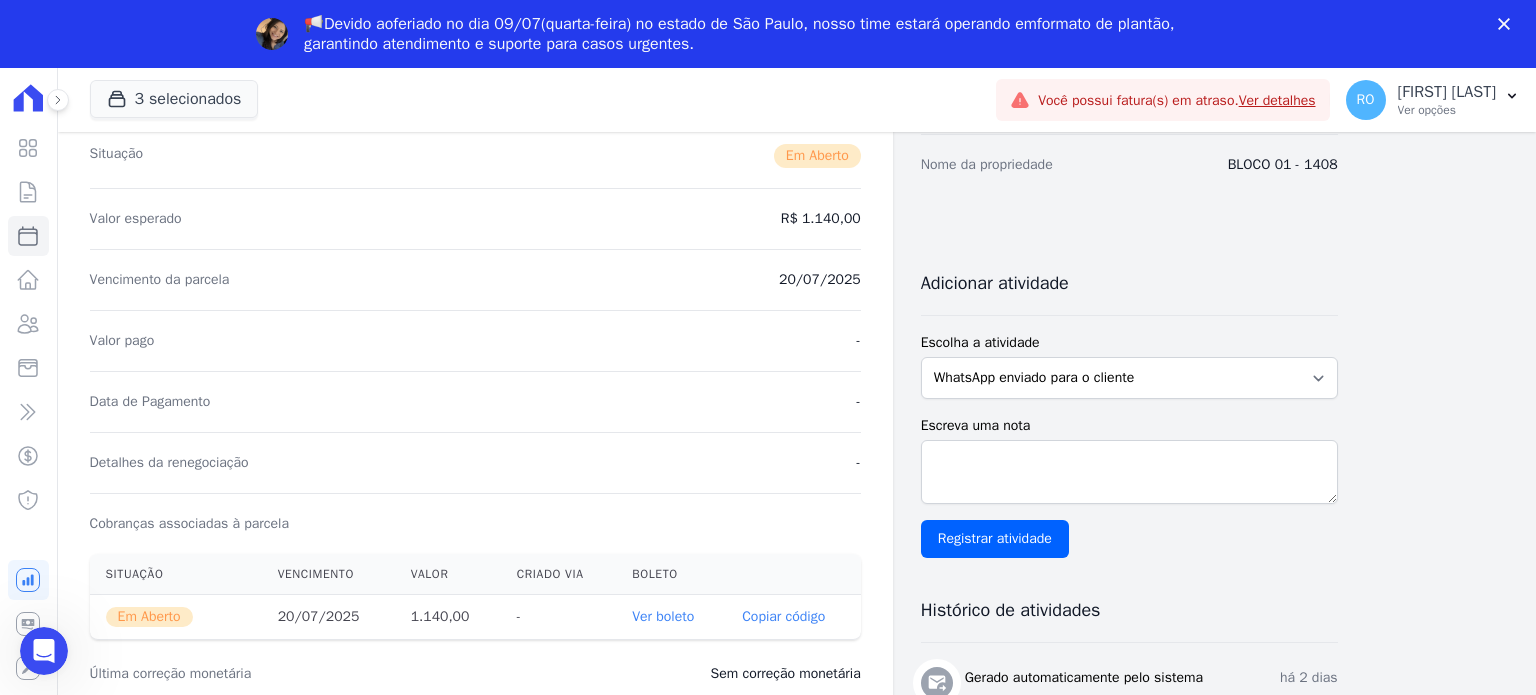 click on "Ver boleto" at bounding box center (663, 616) 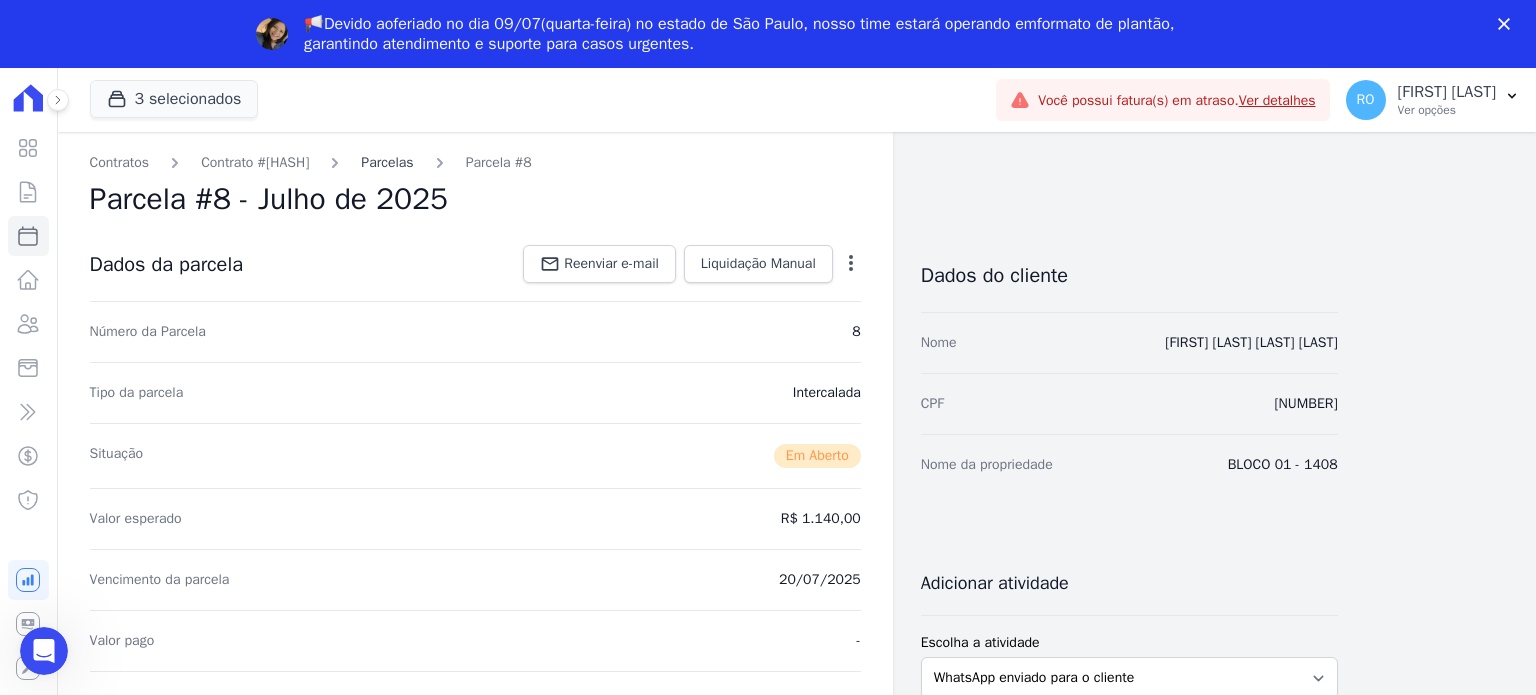 click on "Parcelas" at bounding box center [387, 162] 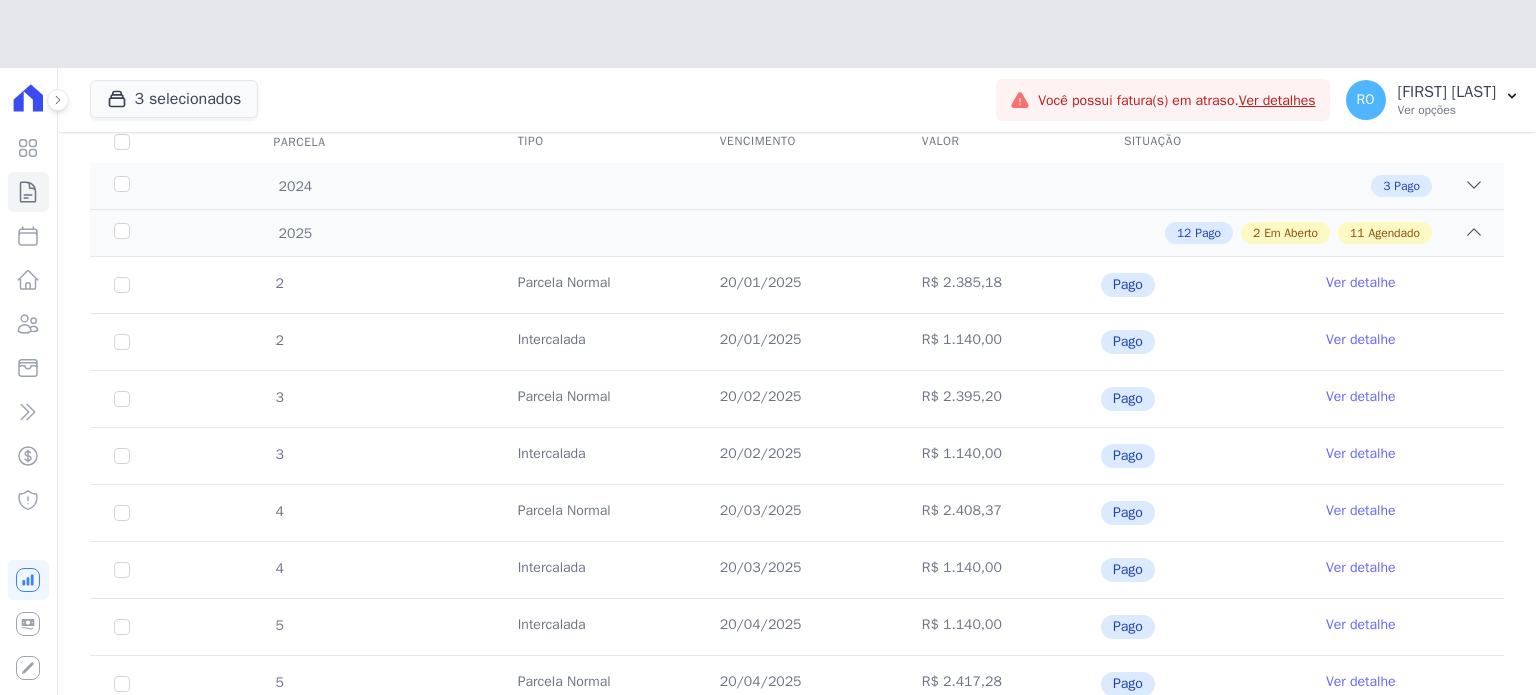 scroll, scrollTop: 800, scrollLeft: 0, axis: vertical 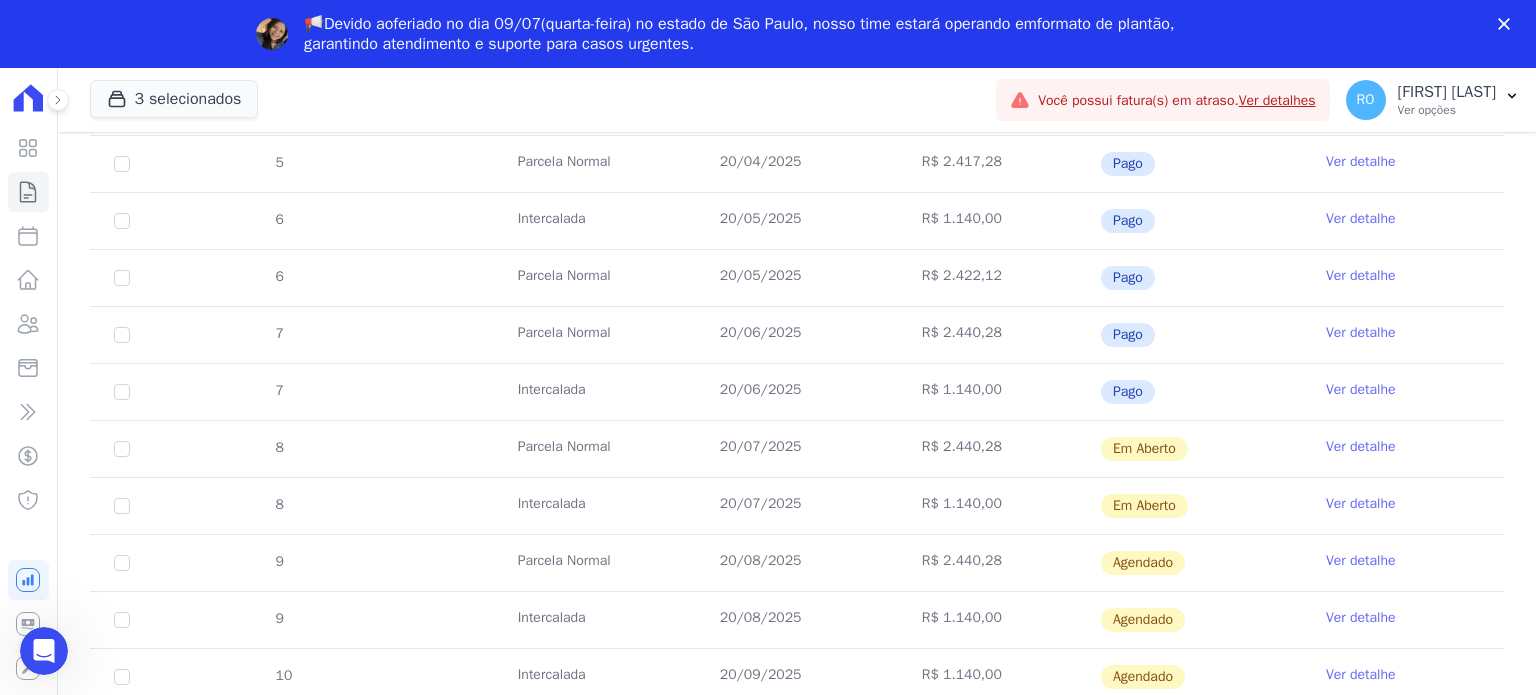 click on "Ver detalhe" at bounding box center (1361, 447) 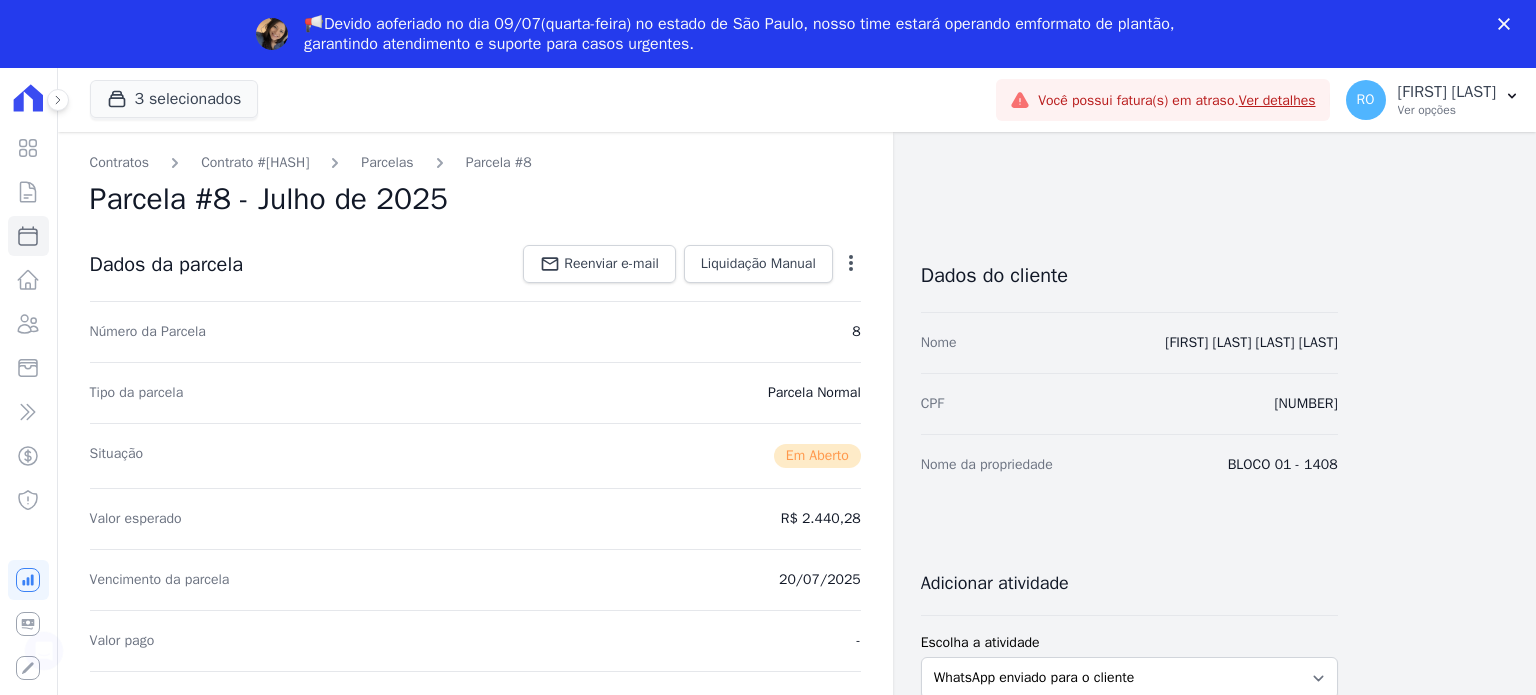 scroll, scrollTop: 0, scrollLeft: 0, axis: both 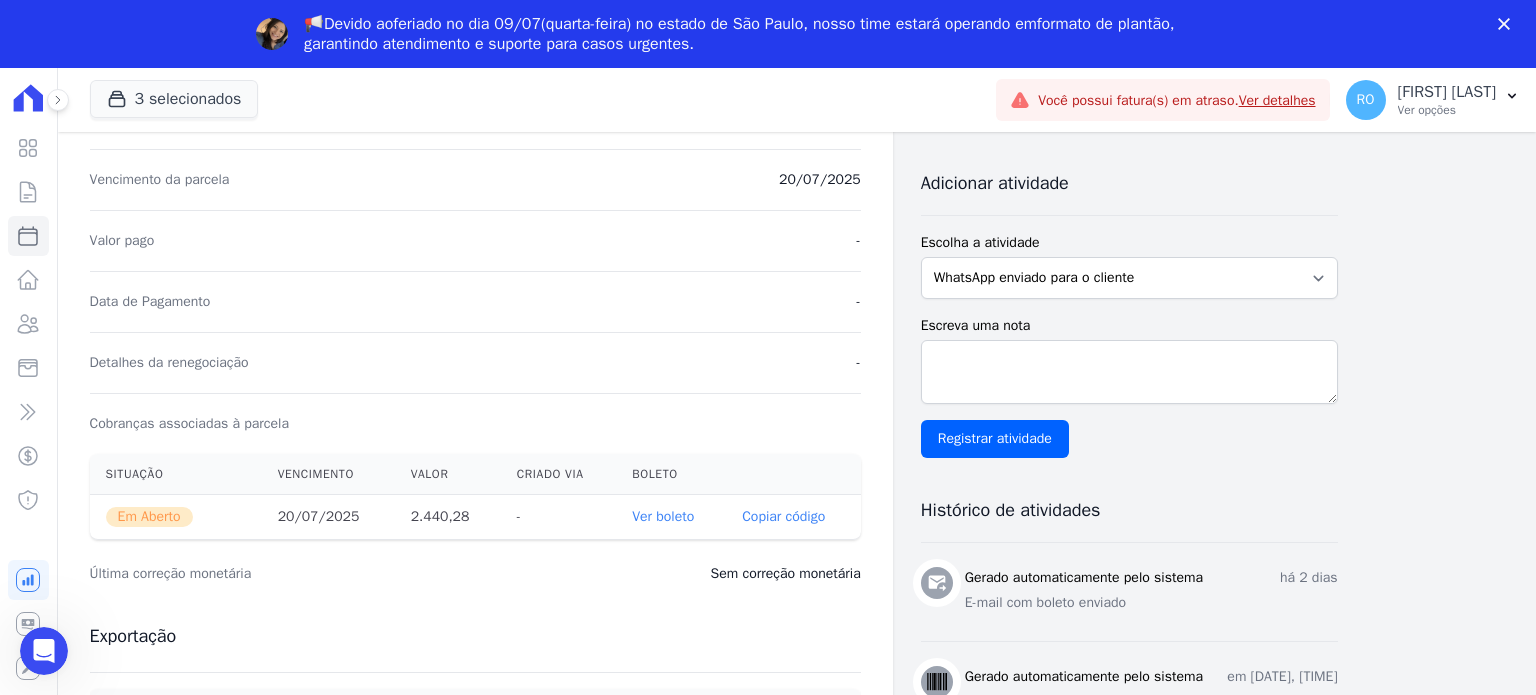 click on "Ver boleto" at bounding box center [663, 516] 